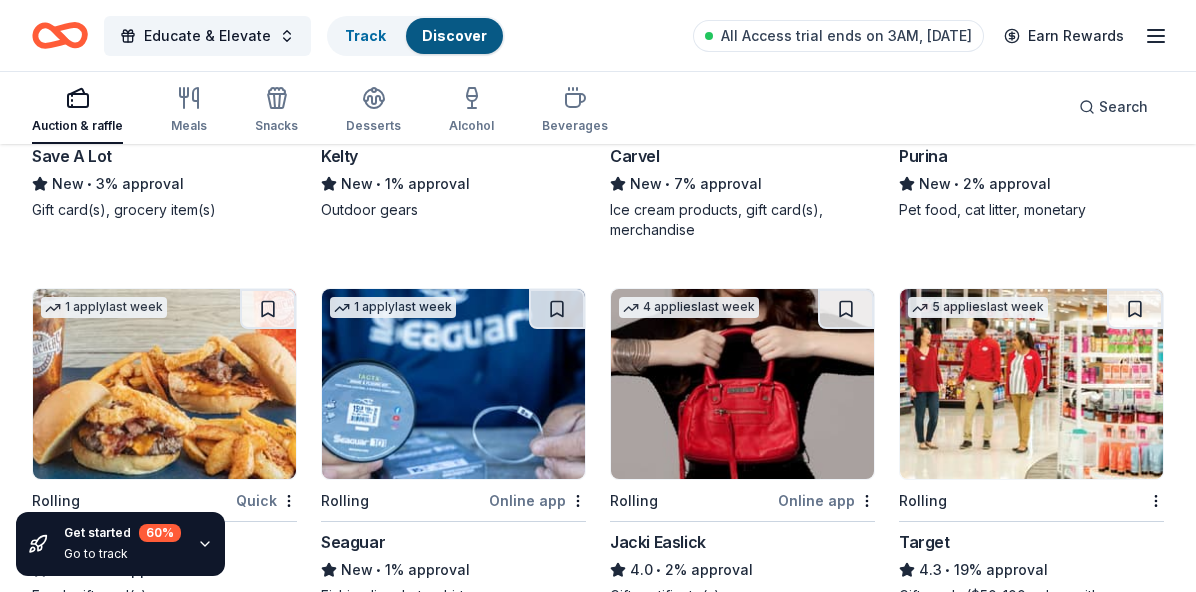 scroll, scrollTop: 6212, scrollLeft: 0, axis: vertical 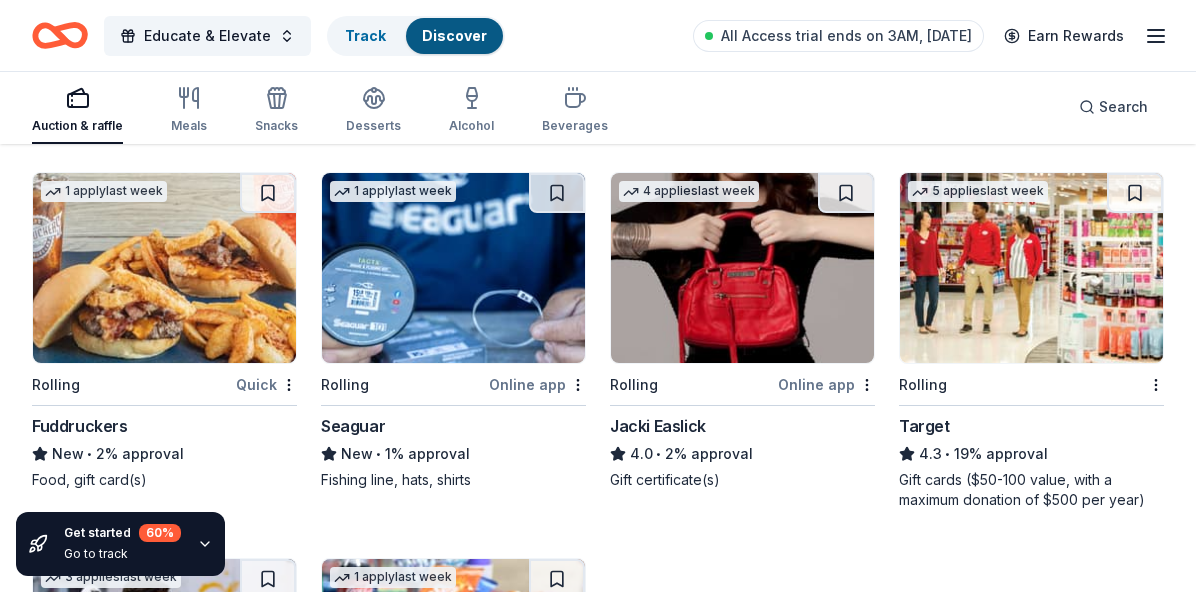 click on "Target" at bounding box center [924, 426] 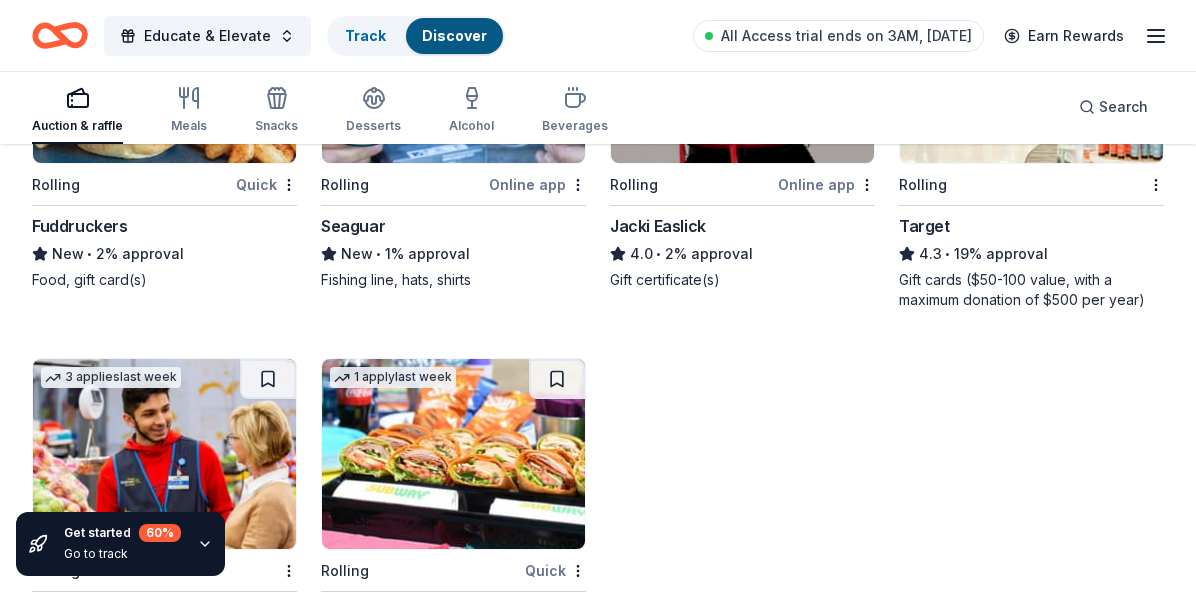 scroll, scrollTop: 6649, scrollLeft: 0, axis: vertical 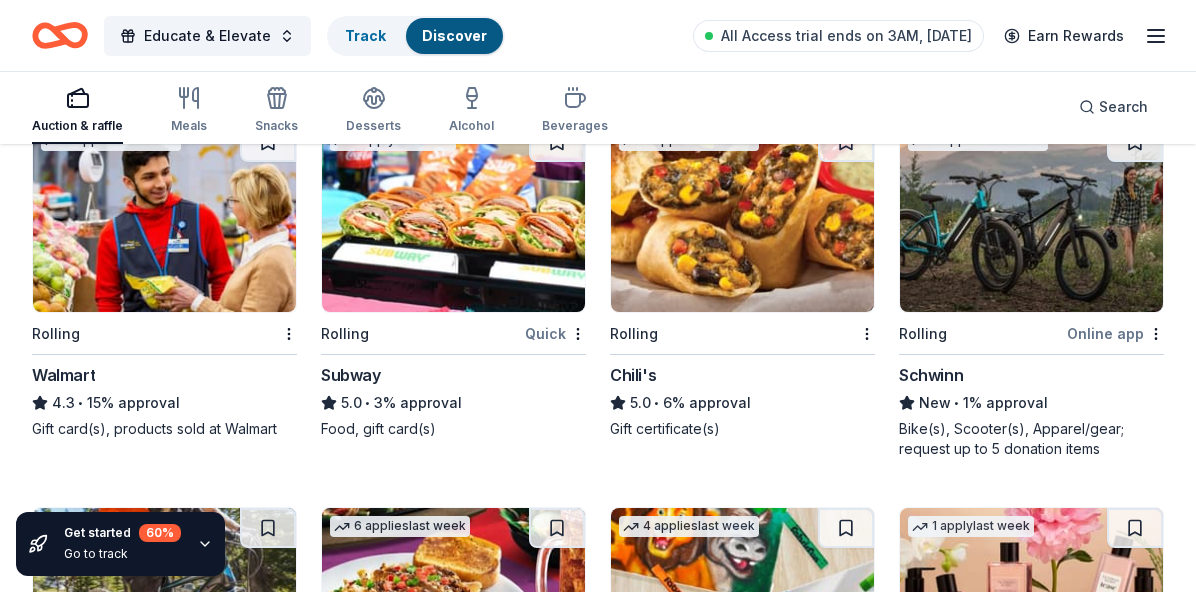 click on "4.3 • 15% approval" at bounding box center (164, 403) 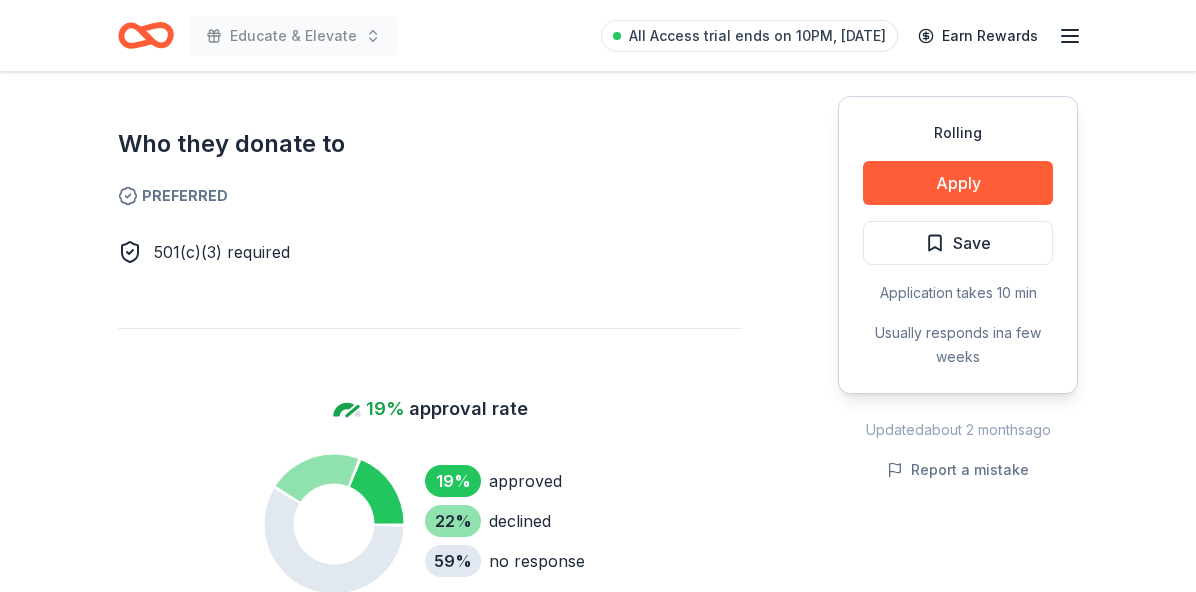 scroll, scrollTop: 800, scrollLeft: 0, axis: vertical 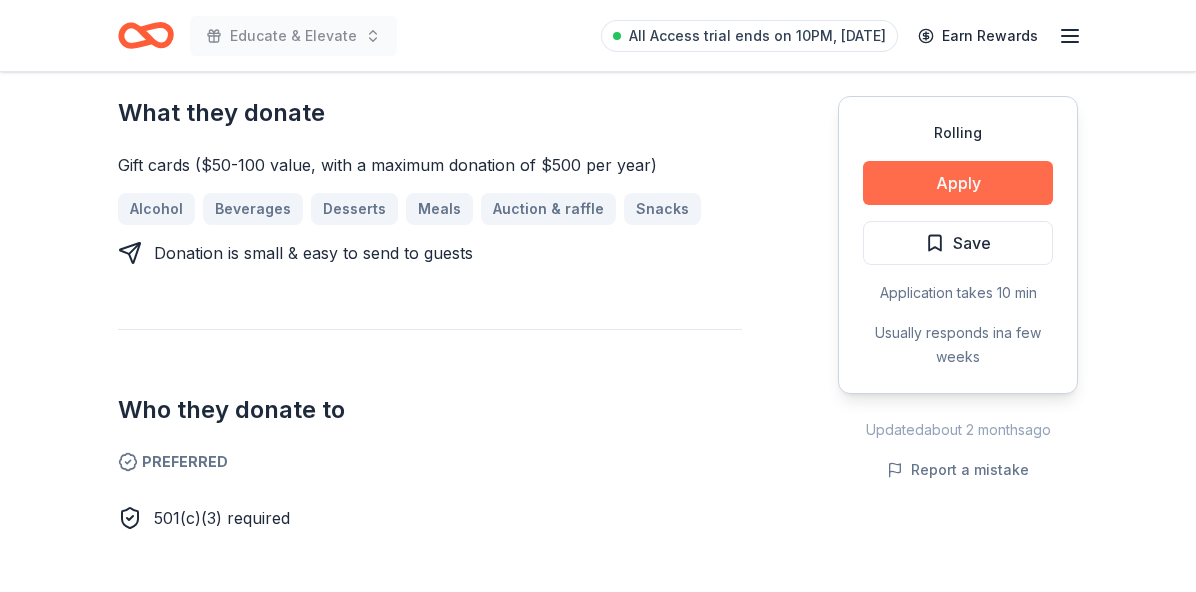 click on "Apply" at bounding box center (958, 183) 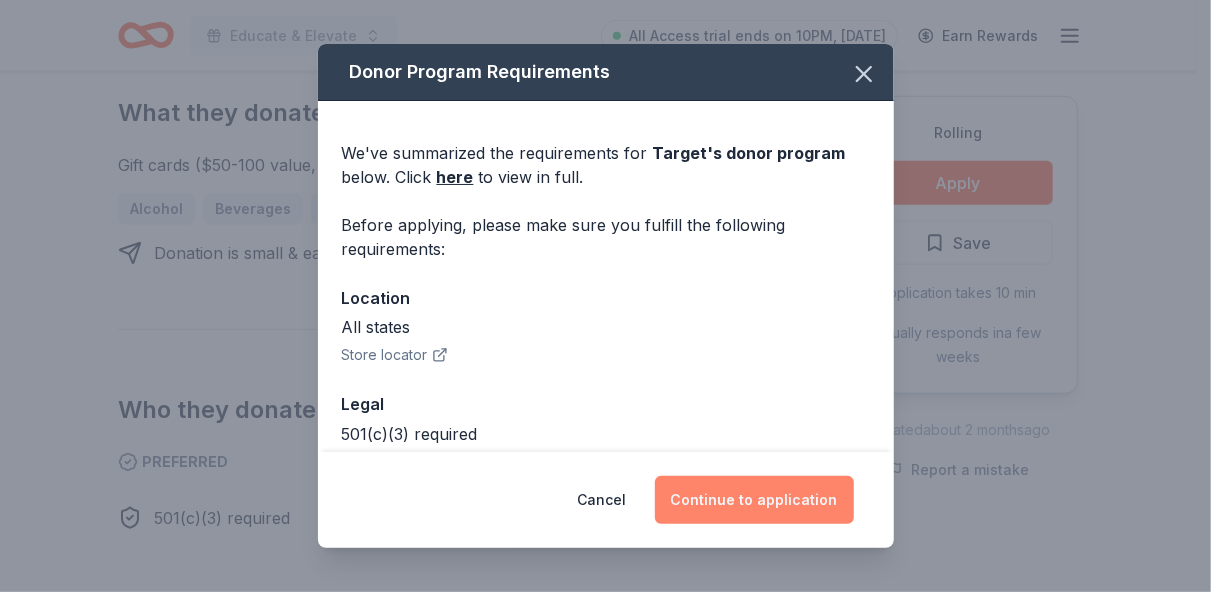 click on "Continue to application" at bounding box center (754, 500) 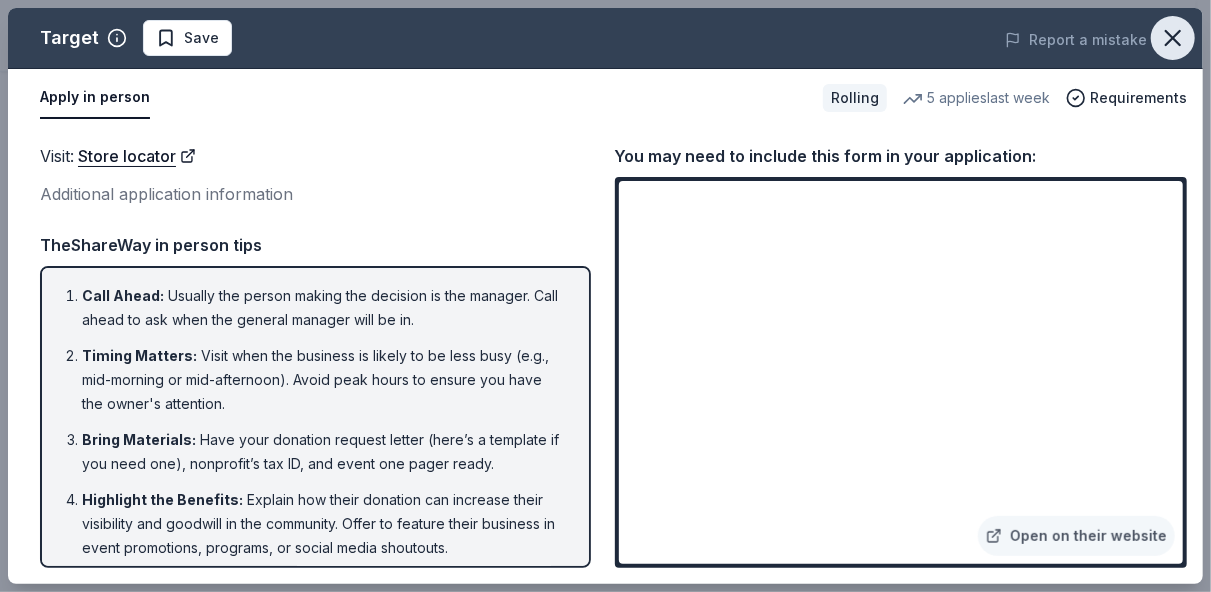 click 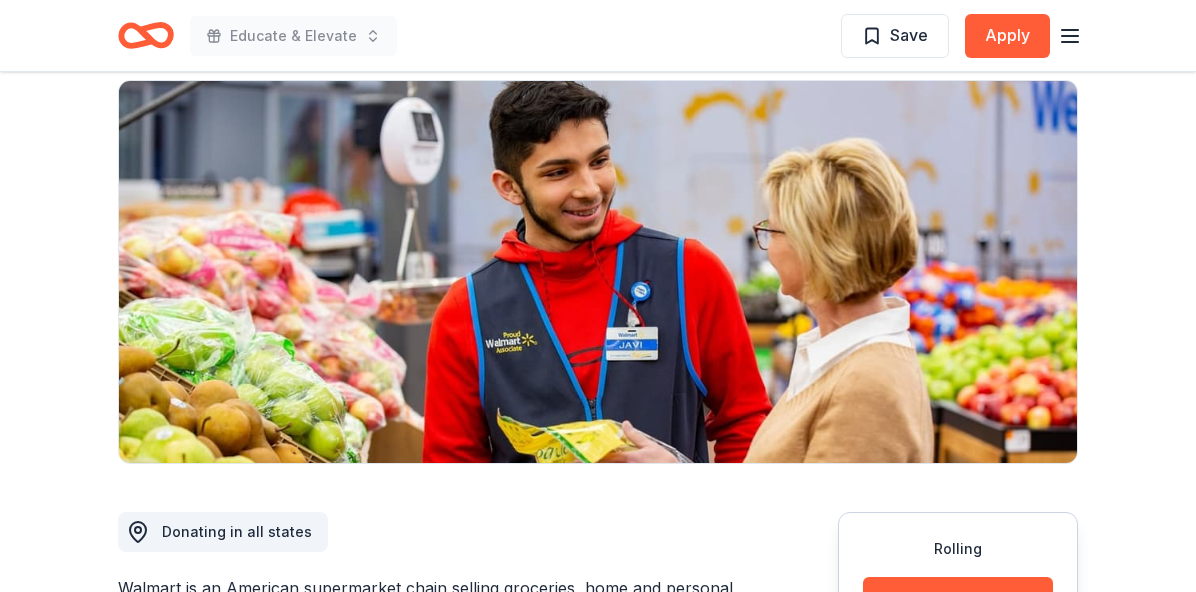 scroll, scrollTop: 0, scrollLeft: 0, axis: both 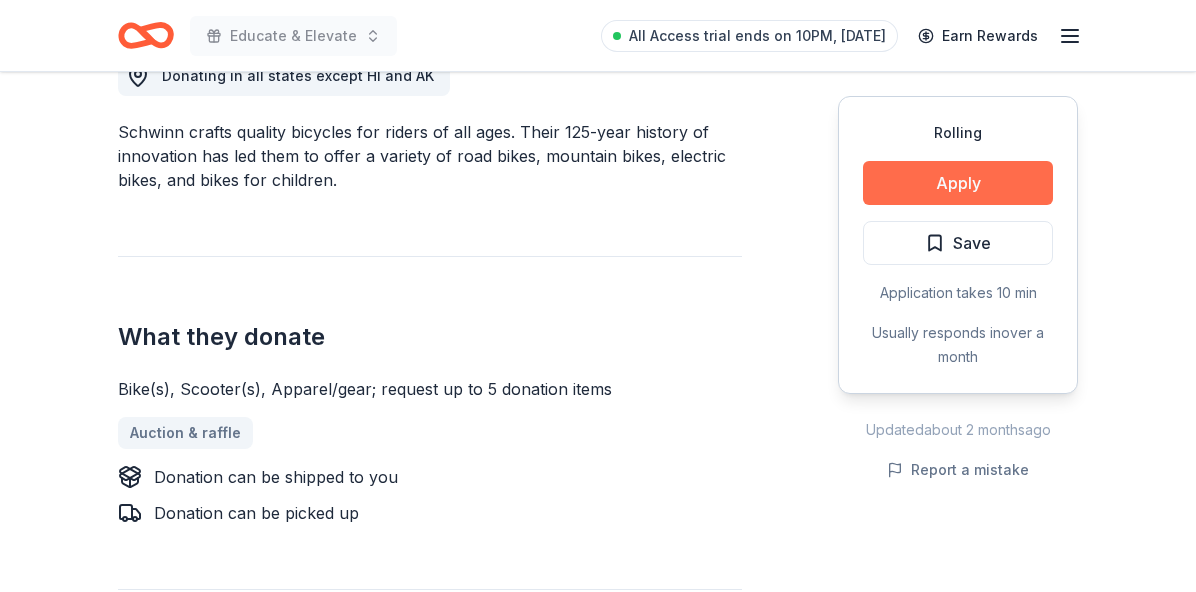 click on "Apply" at bounding box center [958, 183] 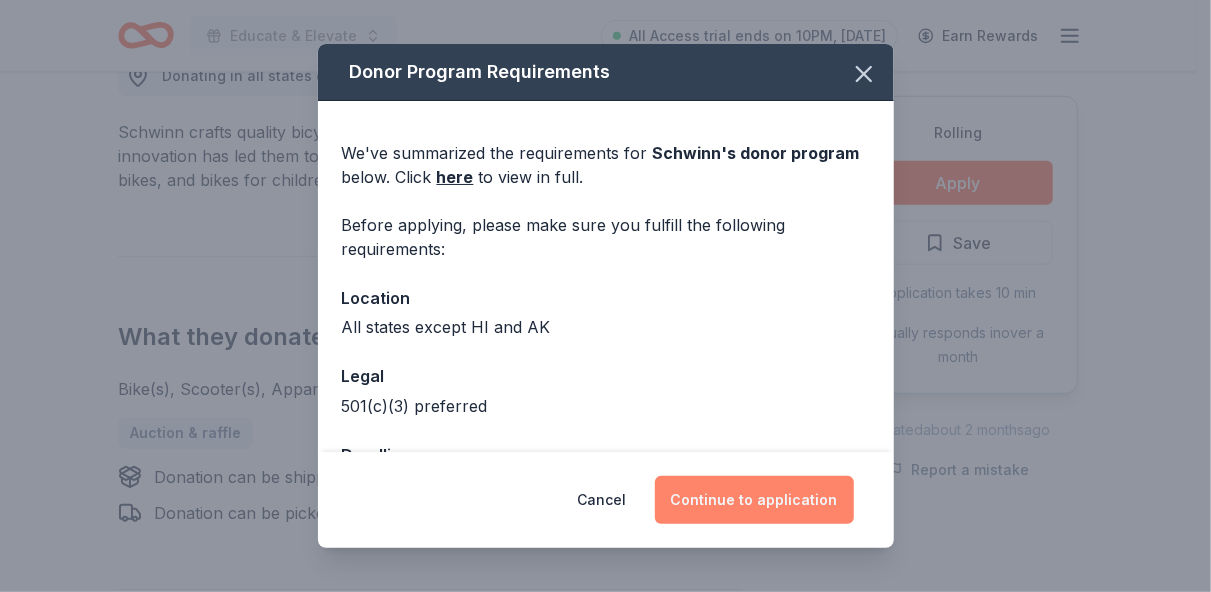 click on "Continue to application" at bounding box center [754, 500] 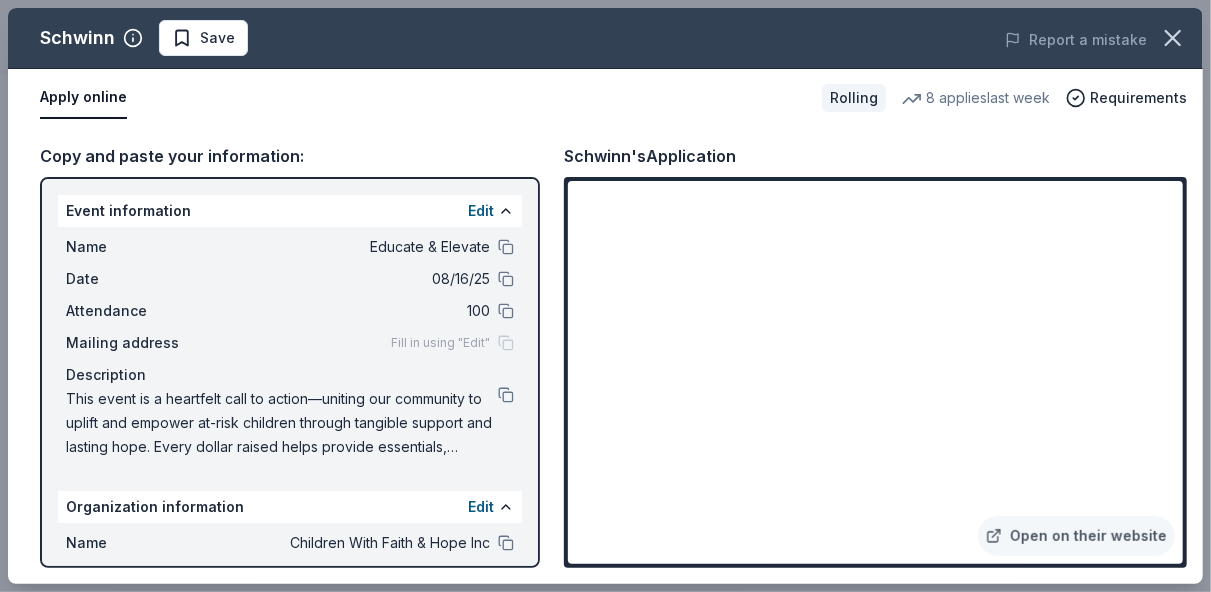 click on "Event information Edit Name Educate & Elevate  Date 08/16/25 Attendance 100 Mailing address Fill in using "Edit" Description This event is a heartfelt call to action—uniting our community to uplift and empower at-risk children through tangible support and lasting hope. Every dollar raised helps provide essentials, mentorship, and safe spaces where children can thrive, dream, and discover their worth. Together, we’re not just funding programs—we’re investing in futures." Organization information Edit Name Children With Faith & Hope Inc Website https://ybs5850.org EIN [EIN] Mission statement" at bounding box center (290, 372) 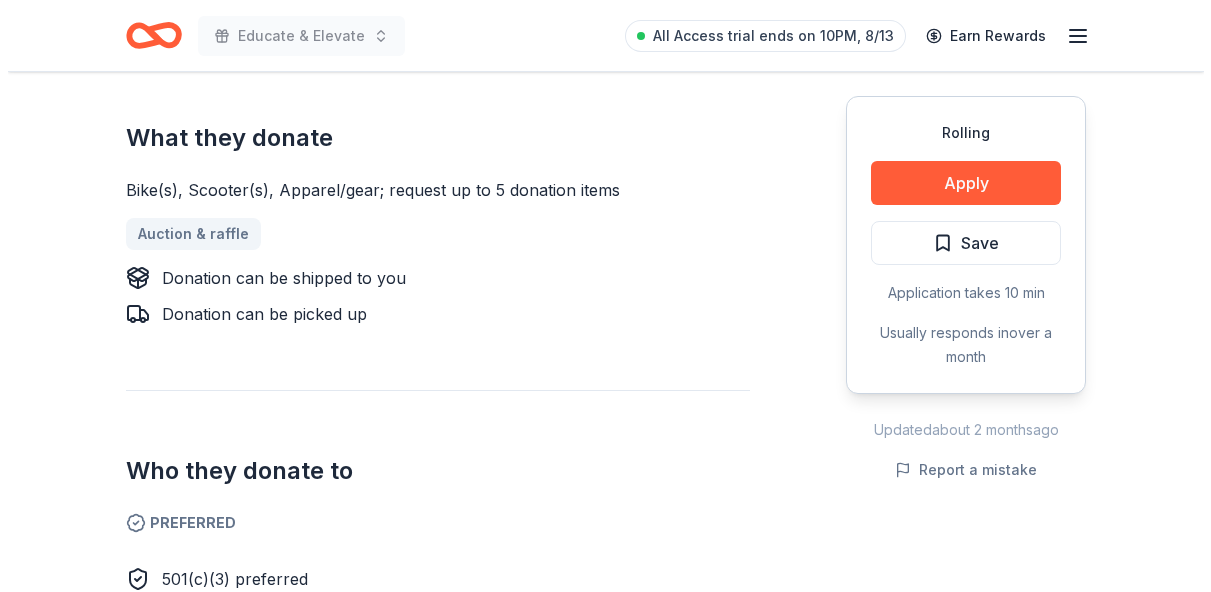 scroll, scrollTop: 800, scrollLeft: 0, axis: vertical 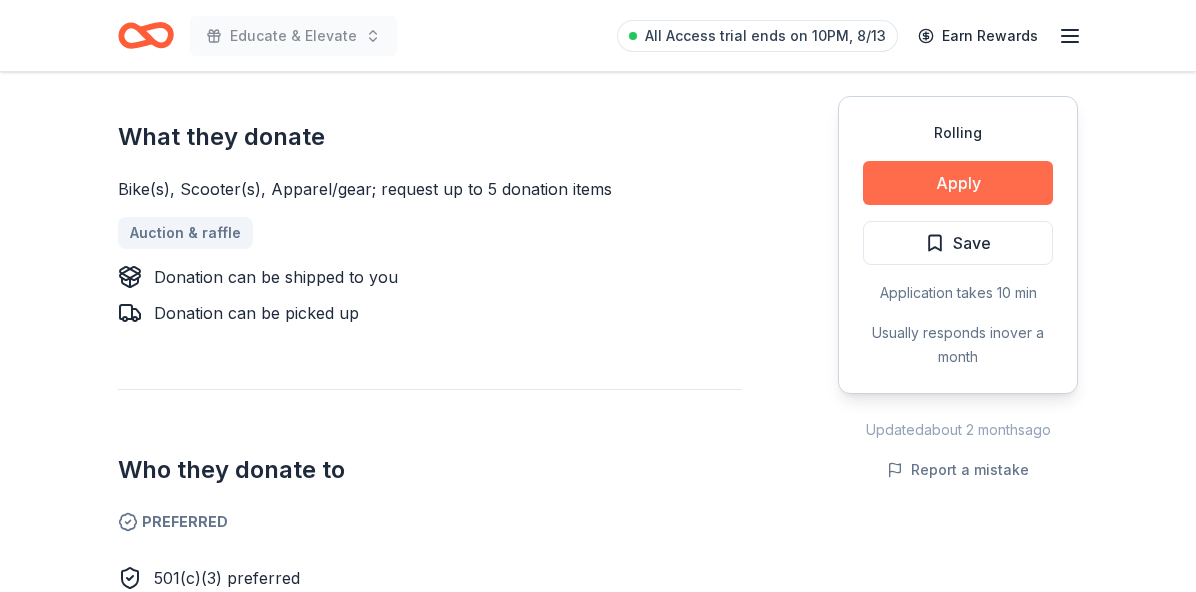 click on "Apply" at bounding box center [958, 183] 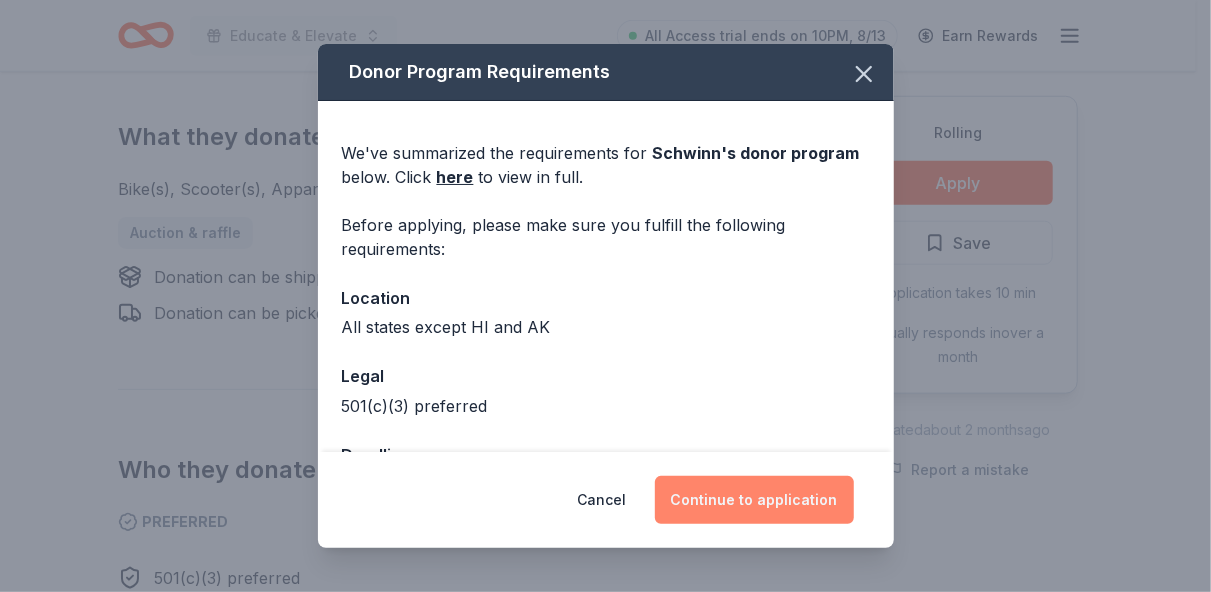click on "Continue to application" at bounding box center (754, 500) 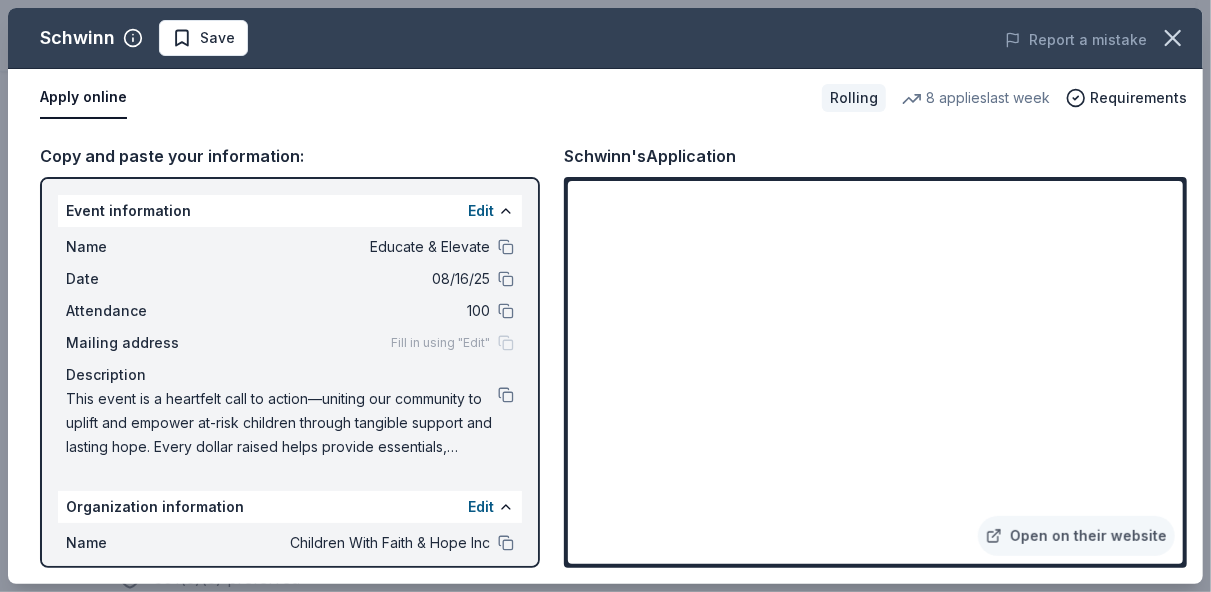 drag, startPoint x: 647, startPoint y: 150, endPoint x: 584, endPoint y: 149, distance: 63.007935 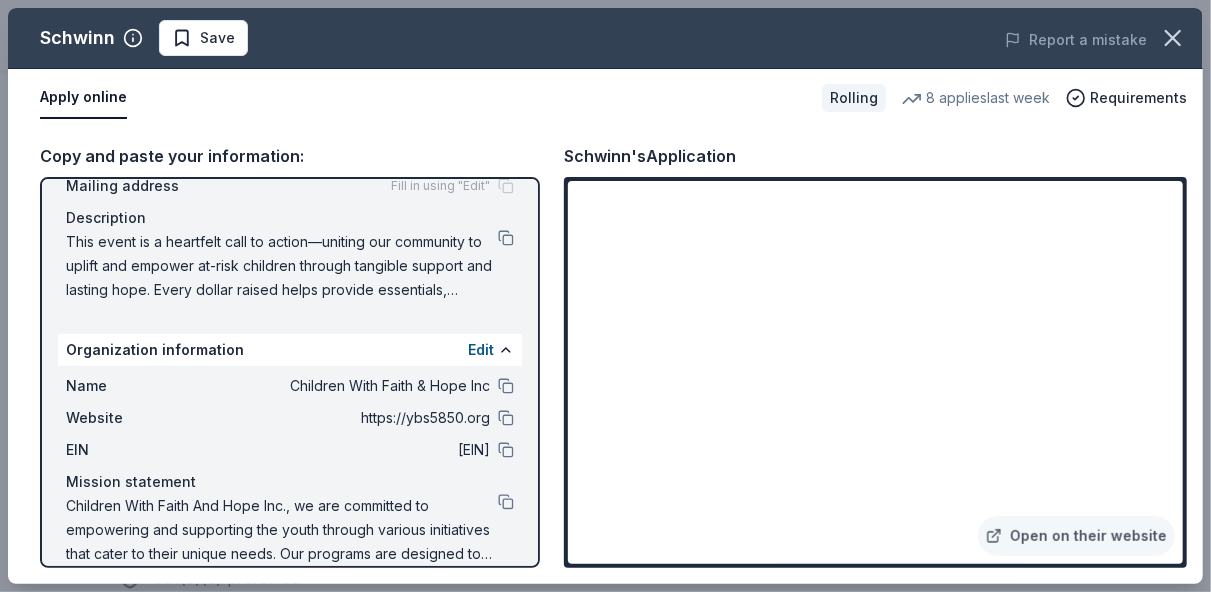 scroll, scrollTop: 181, scrollLeft: 0, axis: vertical 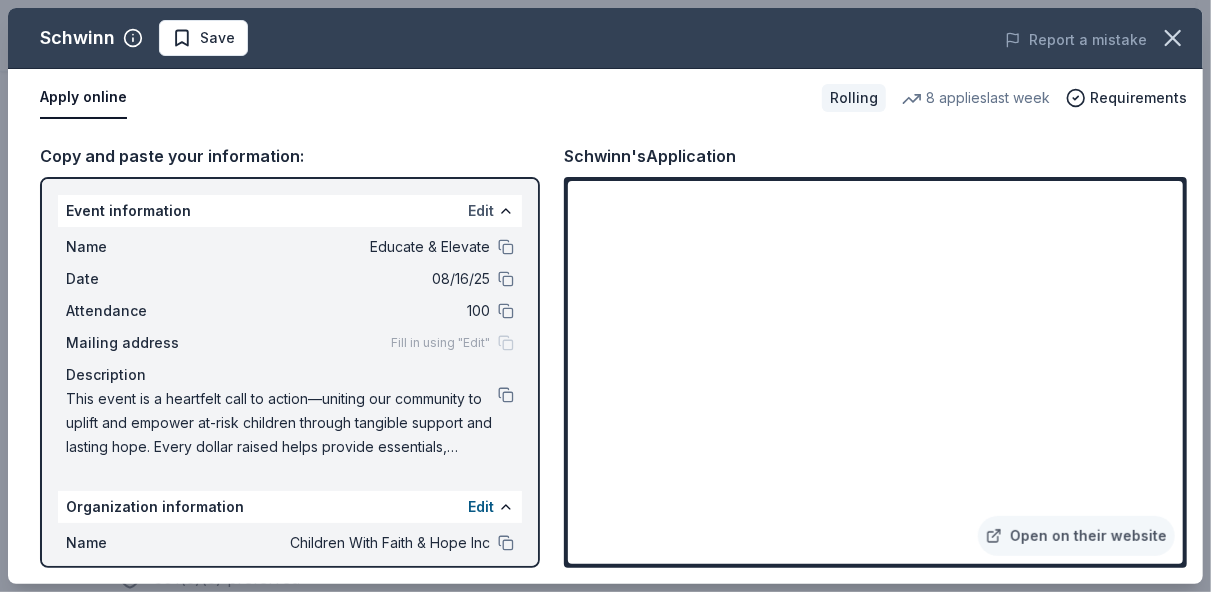 click on "Edit" at bounding box center [481, 211] 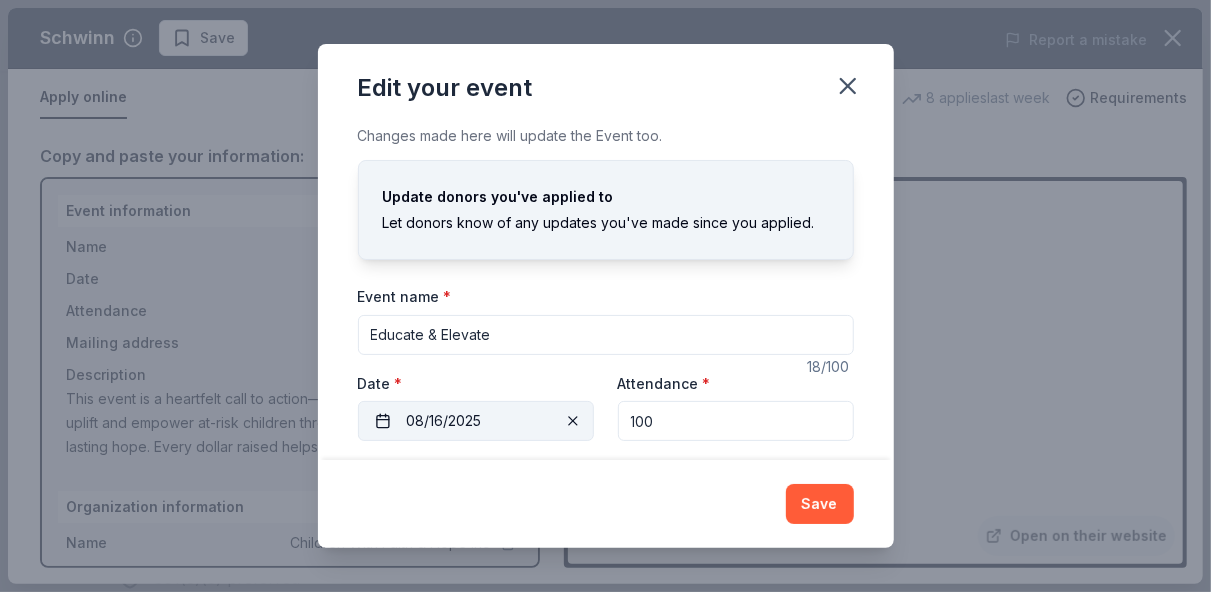click on "08/16/2025" at bounding box center [476, 421] 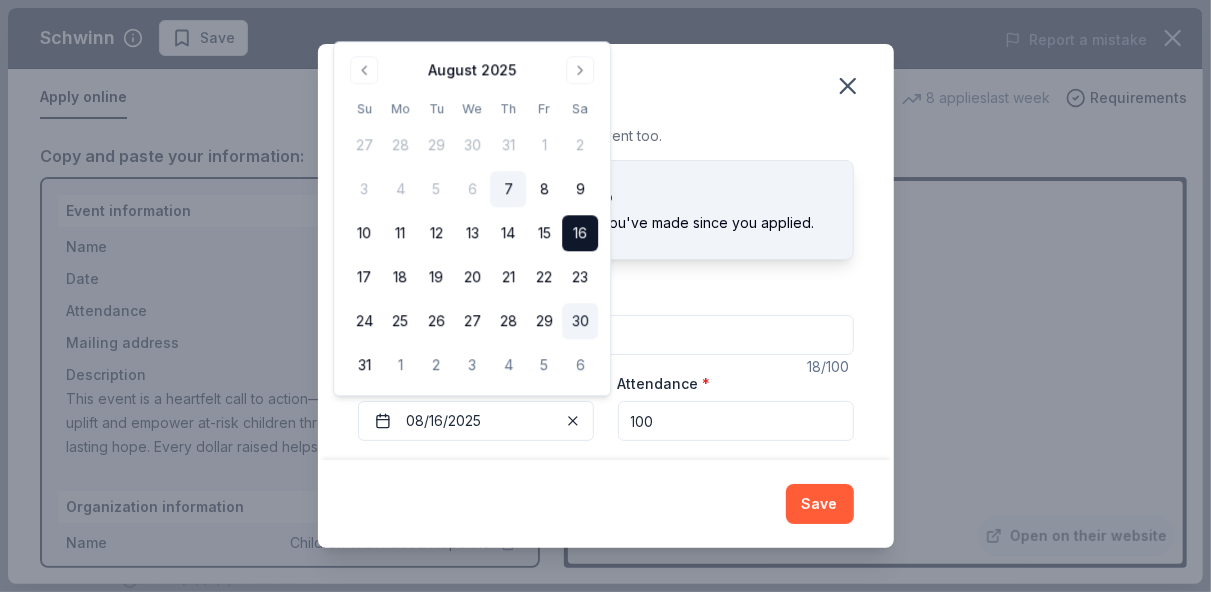 click on "30" at bounding box center (580, 322) 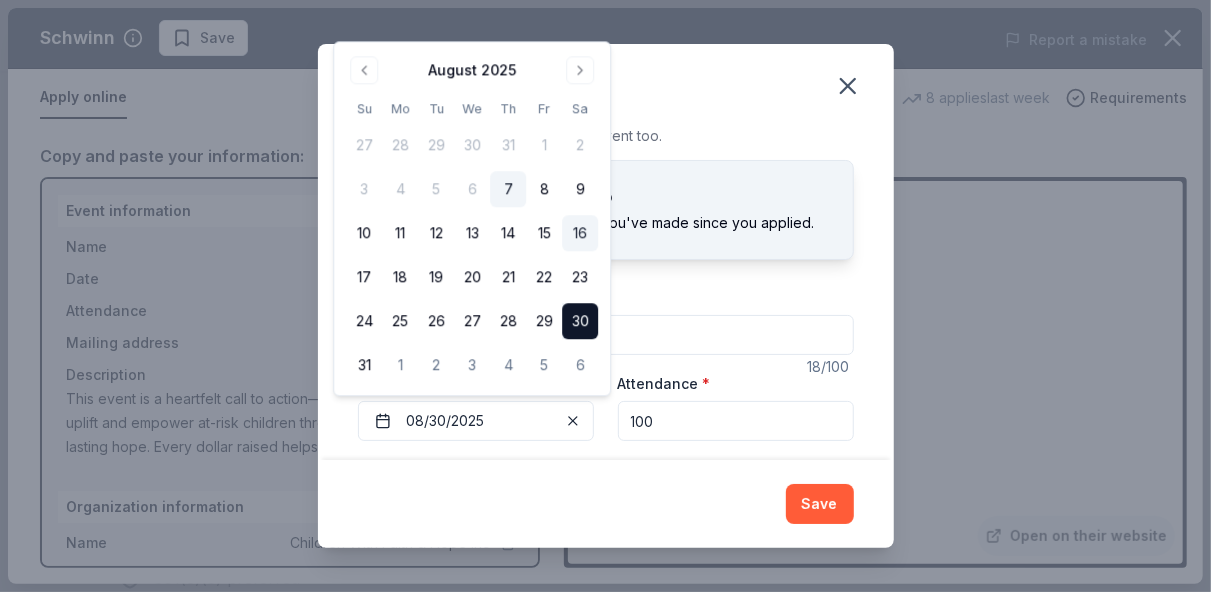 click on "16" at bounding box center (580, 234) 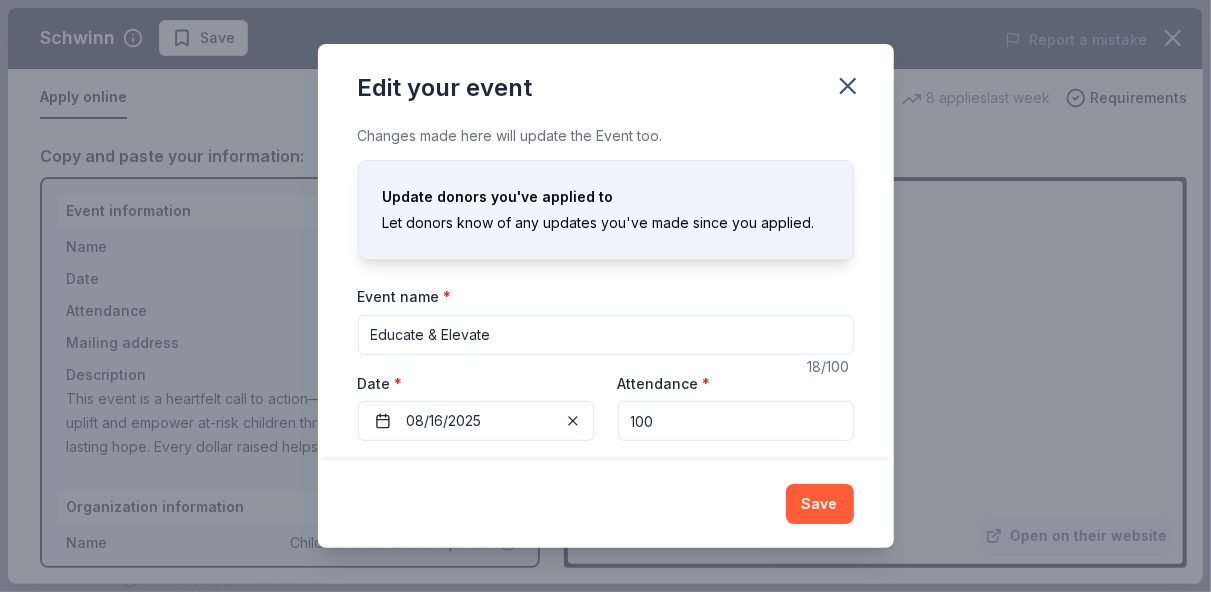 click on "Edit your   event Changes made here will update the Event too. Update donors you've applied to Let donors know of any updates you've made since you applied. Event name * Educate & Elevate 18 /100 Event website https://www.givesignup.org/Race/[STATE]/[CITY]/PACKYOURSCHOOLTOTEWITHPURPOSE Attendance * 100 Date * 08/16/2025 Mailing address Apt/unit Description This event is a heartfelt call to action—uniting our community to uplift and empower at-risk children through tangible support and lasting hope. Every dollar raised helps provide essentials, mentorship, and safe spaces where children can thrive, dream, and discover their worth. Together, we’re not just funding programs—we’re investing in futures." Save" at bounding box center [605, 296] 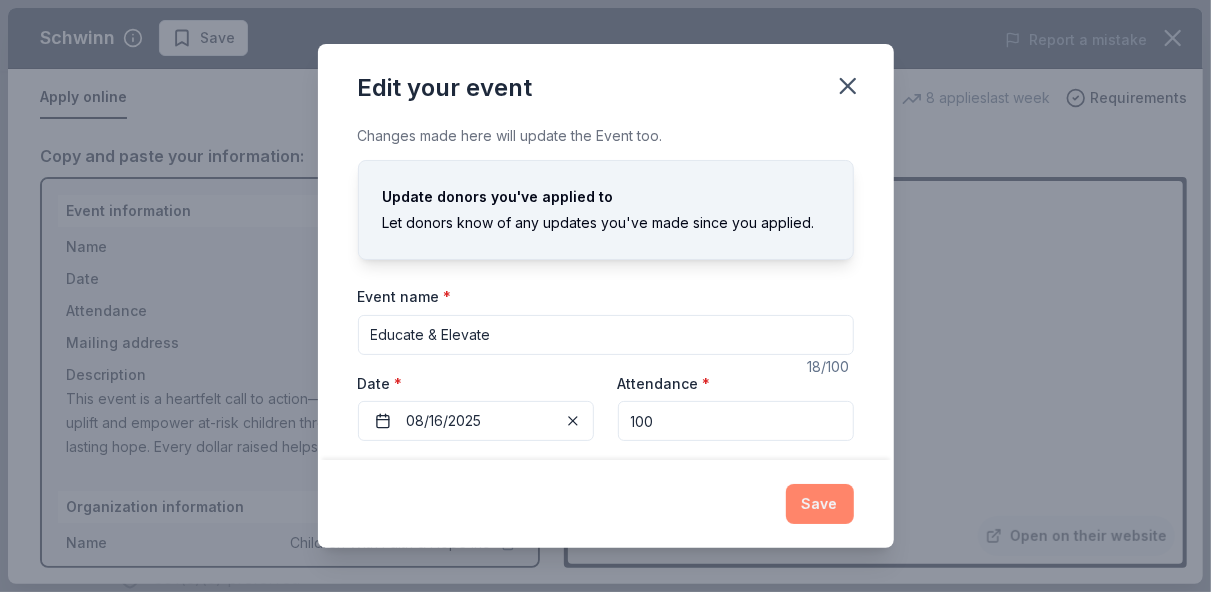 click on "Save" at bounding box center [820, 504] 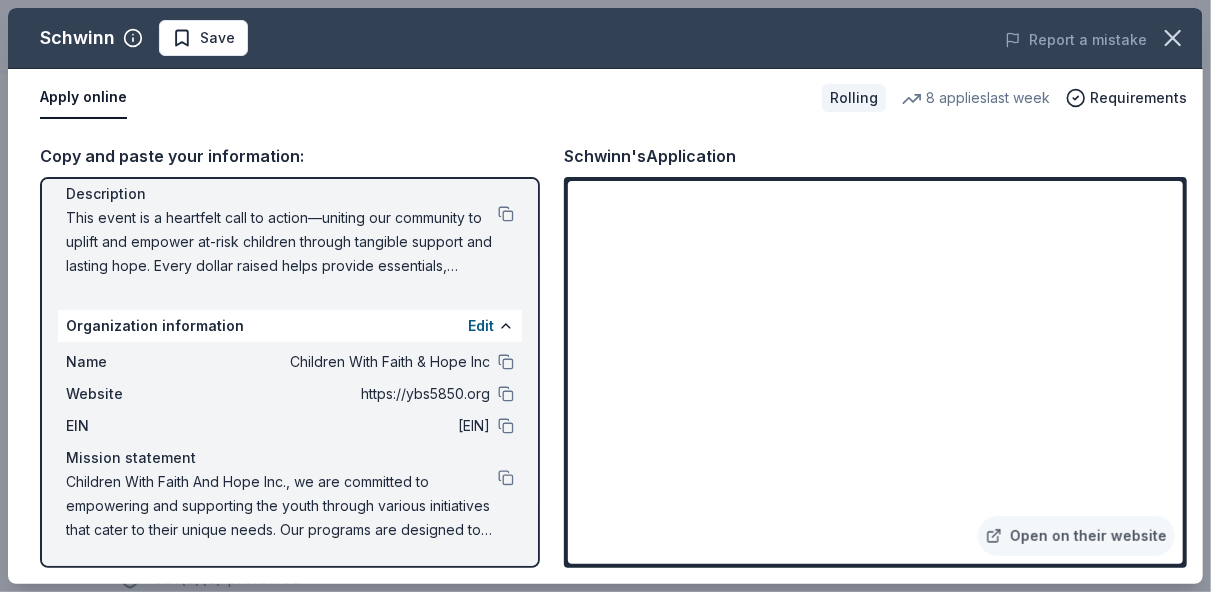 scroll, scrollTop: 81, scrollLeft: 0, axis: vertical 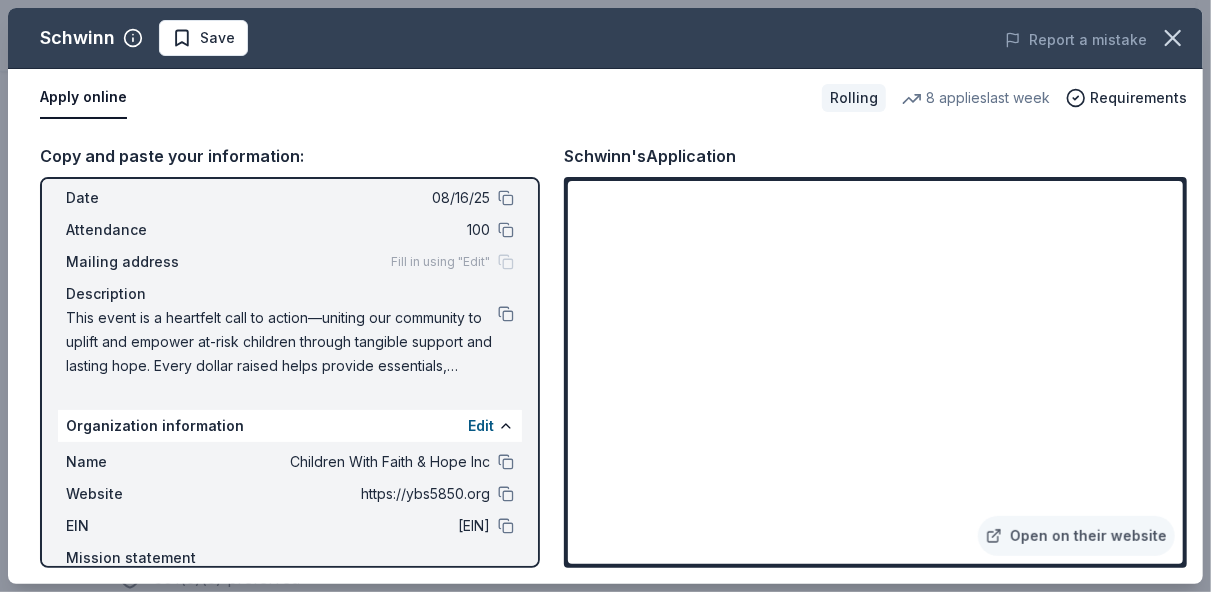 click on "This event is a heartfelt call to action—uniting our community to uplift and empower at-risk children through tangible support and lasting hope. Every dollar raised helps provide essentials, mentorship, and safe spaces where children can thrive, dream, and discover their worth. Together, we’re not just funding programs—we’re investing in futures."" at bounding box center (282, 342) 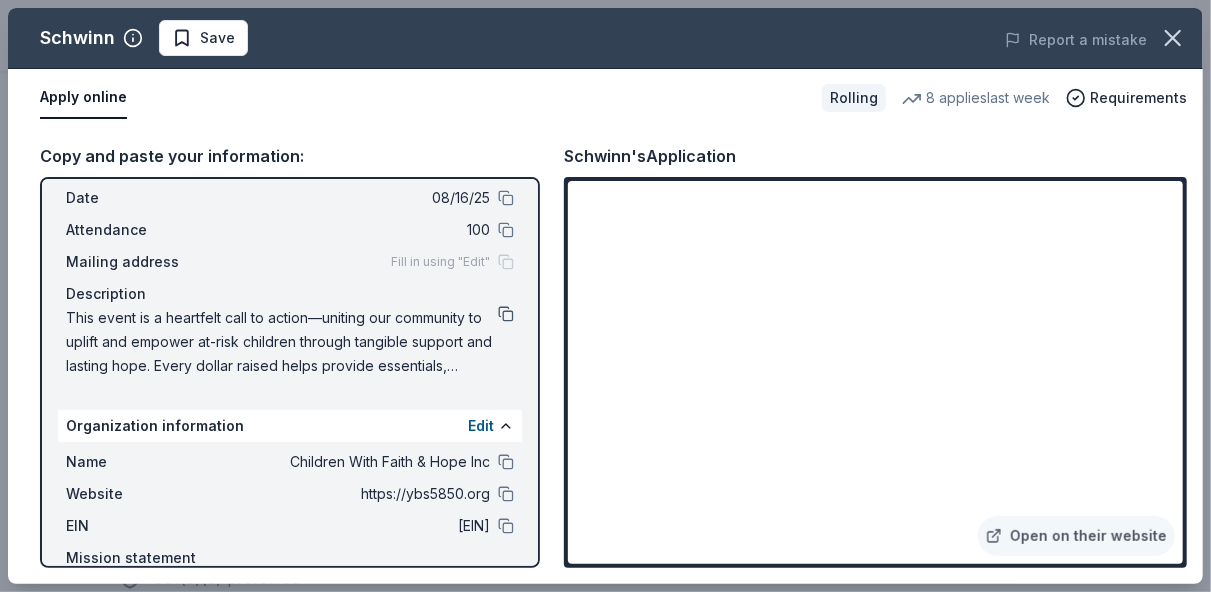 click at bounding box center [506, 314] 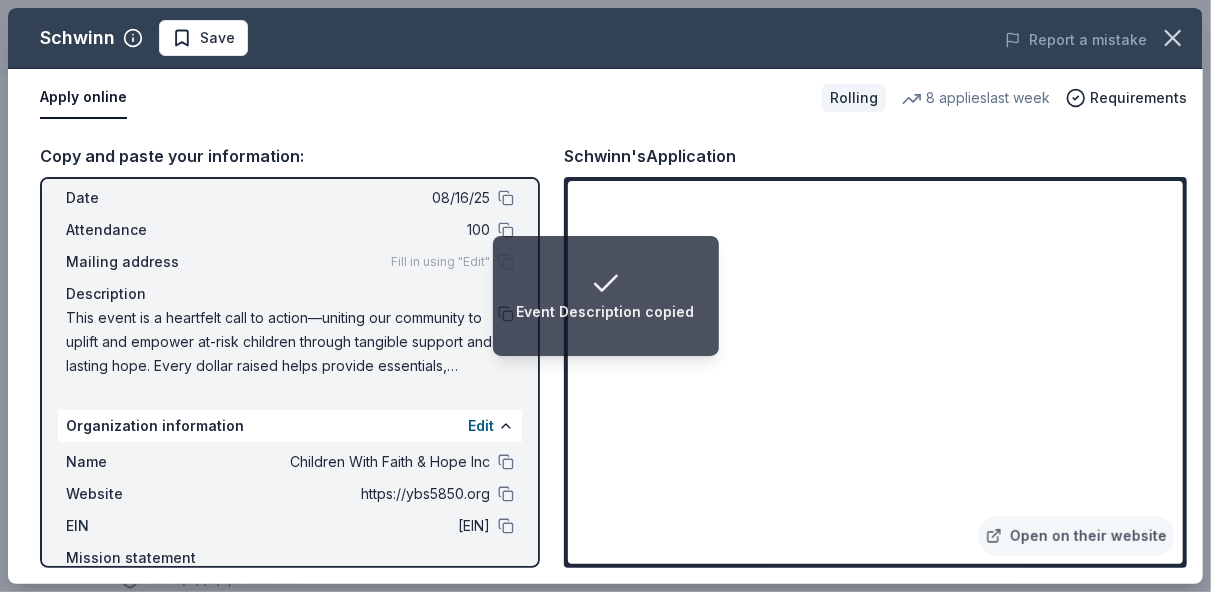 click on "Event information Edit Name Educate & Elevate  Date 08/16/25 Attendance 100 Mailing address Fill in using "Edit" Description This event is a heartfelt call to action—uniting our community to uplift and empower at-risk children through tangible support and lasting hope. Every dollar raised helps provide essentials, mentorship, and safe spaces where children can thrive, dream, and discover their worth. Together, we’re not just funding programs—we’re investing in futures." Organization information Edit Name Children With Faith & Hope Inc Website https://ybs5850.org EIN [EIN] Mission statement" at bounding box center [290, 372] 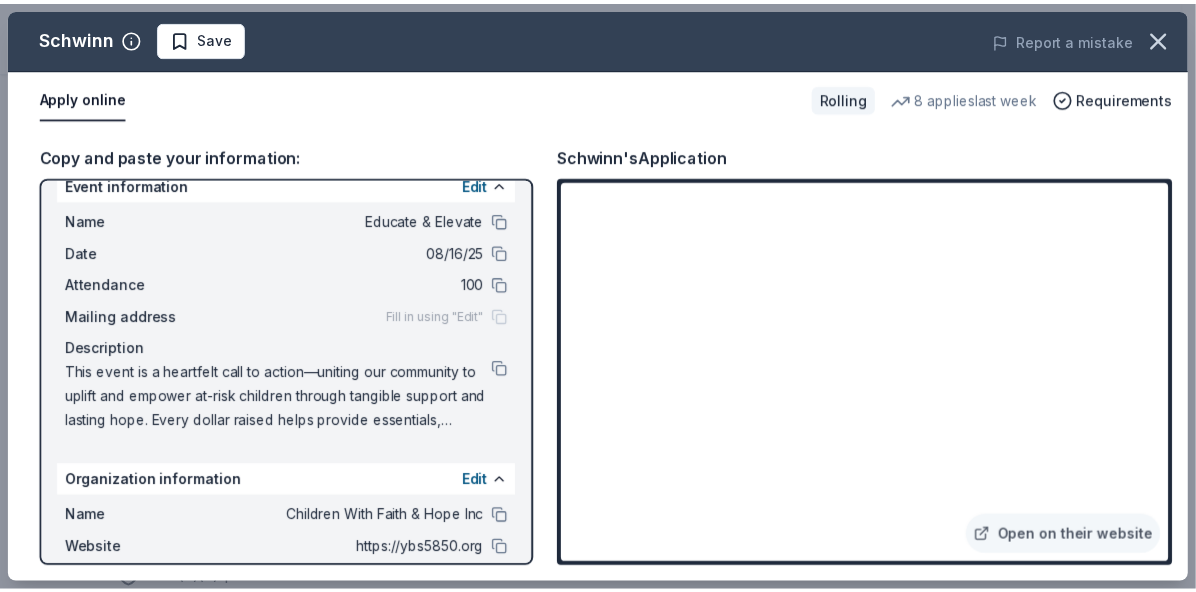 scroll, scrollTop: 0, scrollLeft: 0, axis: both 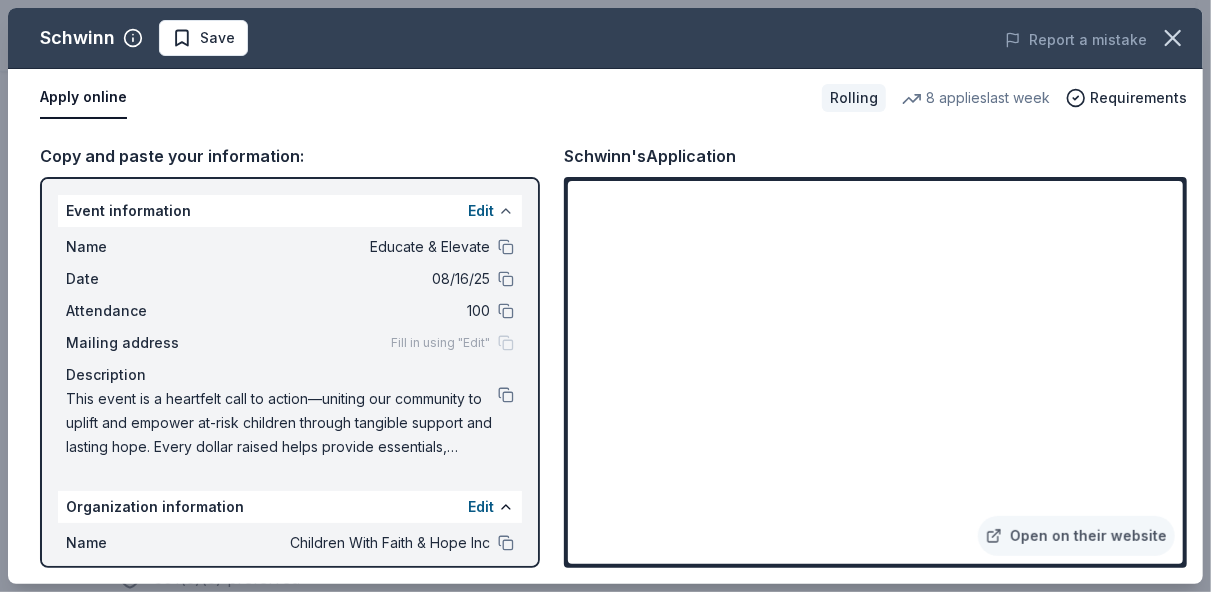 click at bounding box center [506, 211] 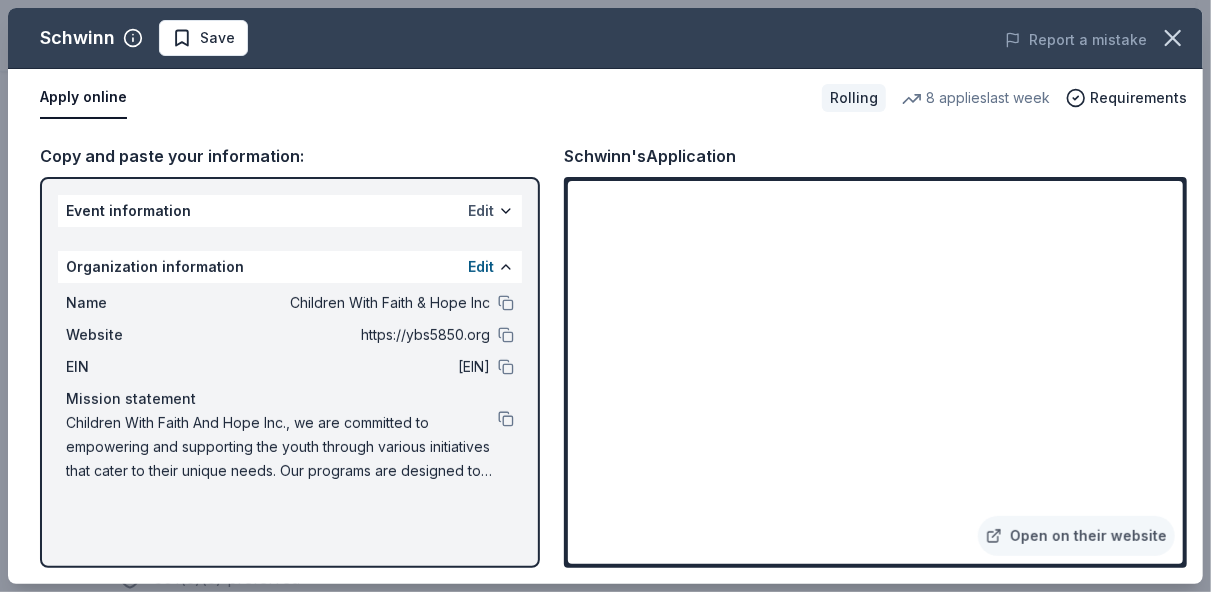 click on "Edit" at bounding box center (481, 211) 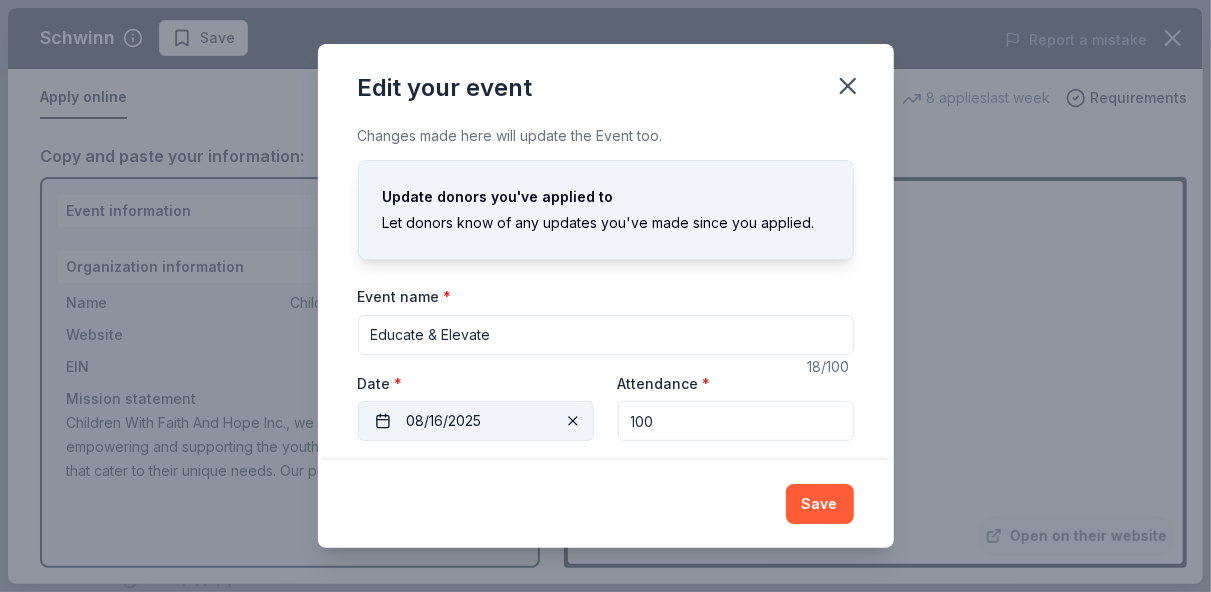 click on "08/16/2025" at bounding box center (476, 421) 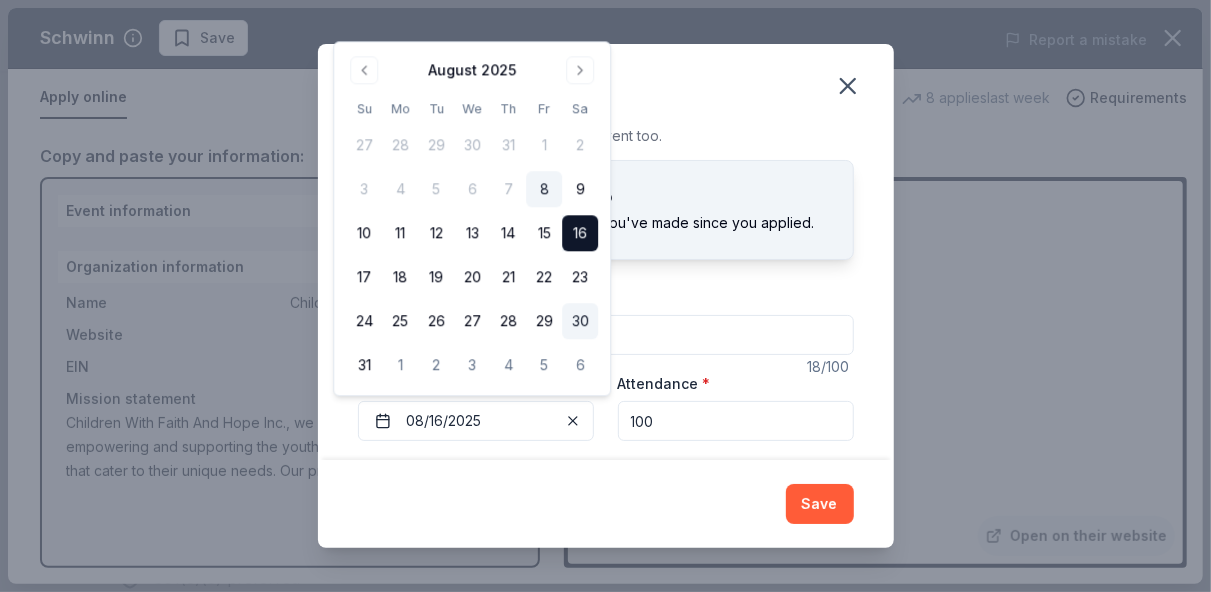 click on "30" at bounding box center [580, 322] 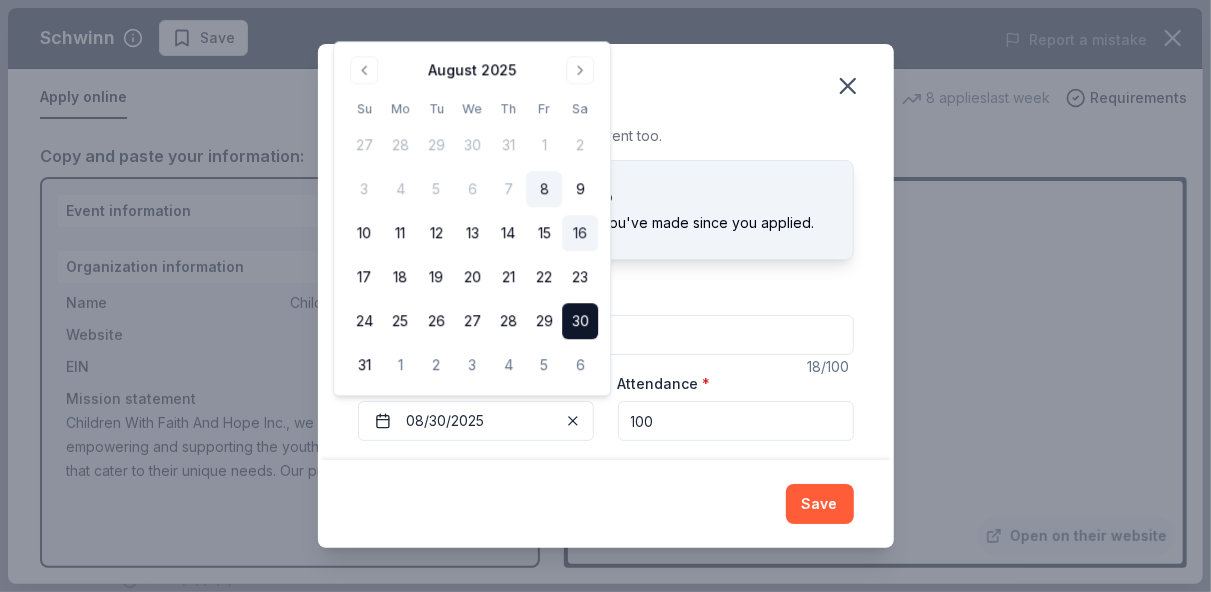 click on "16" at bounding box center (580, 234) 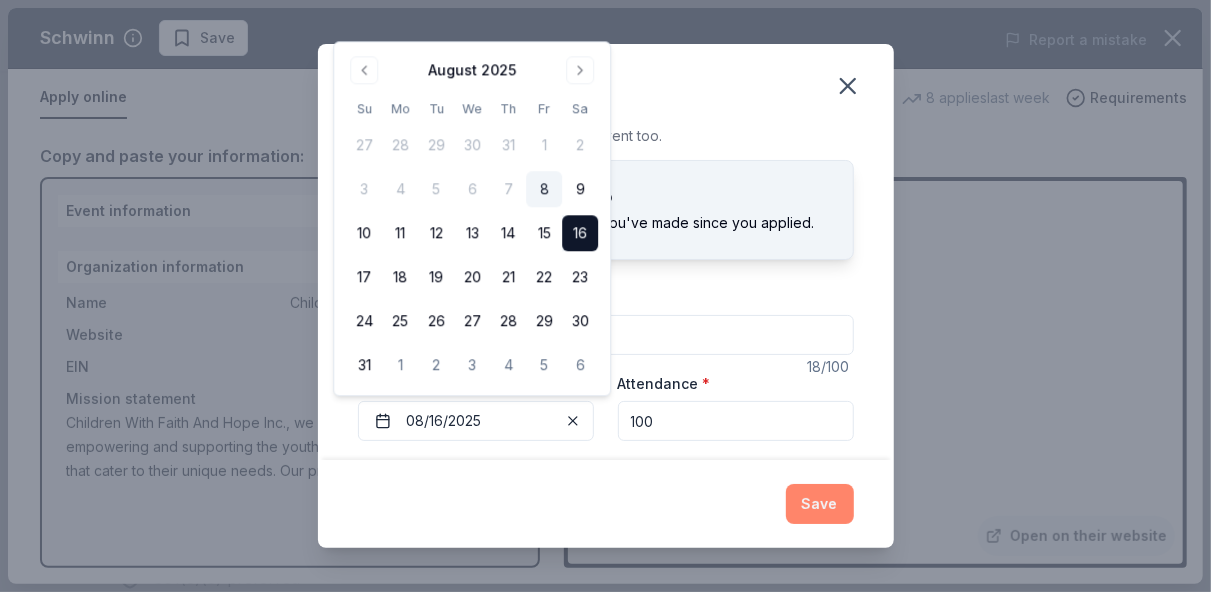 click on "Save" at bounding box center [820, 504] 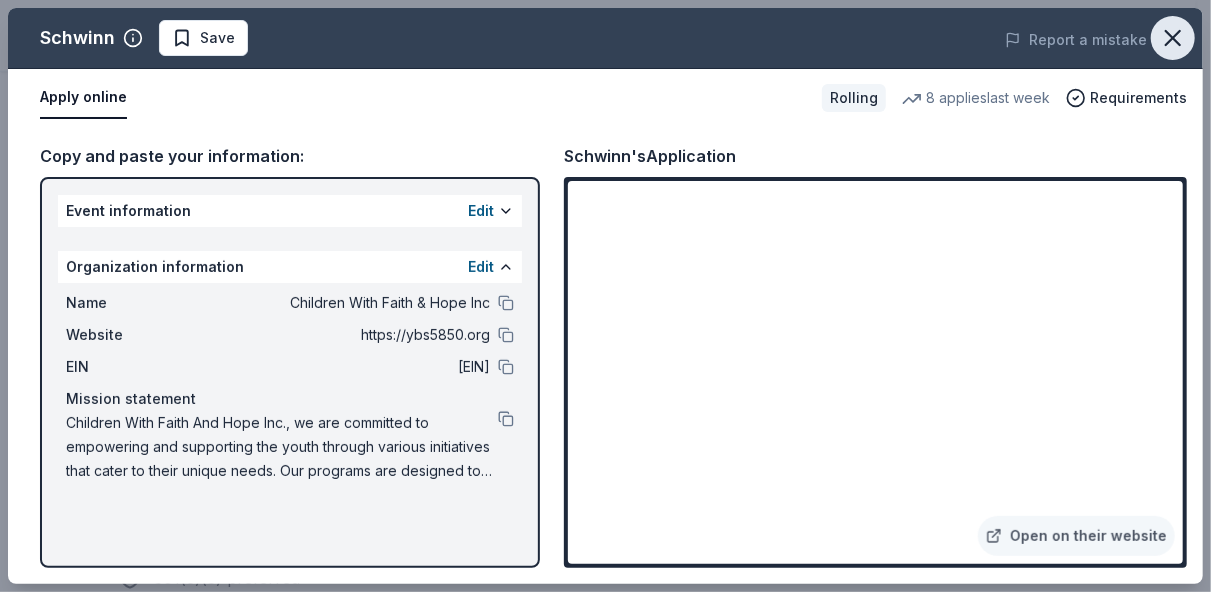 click 